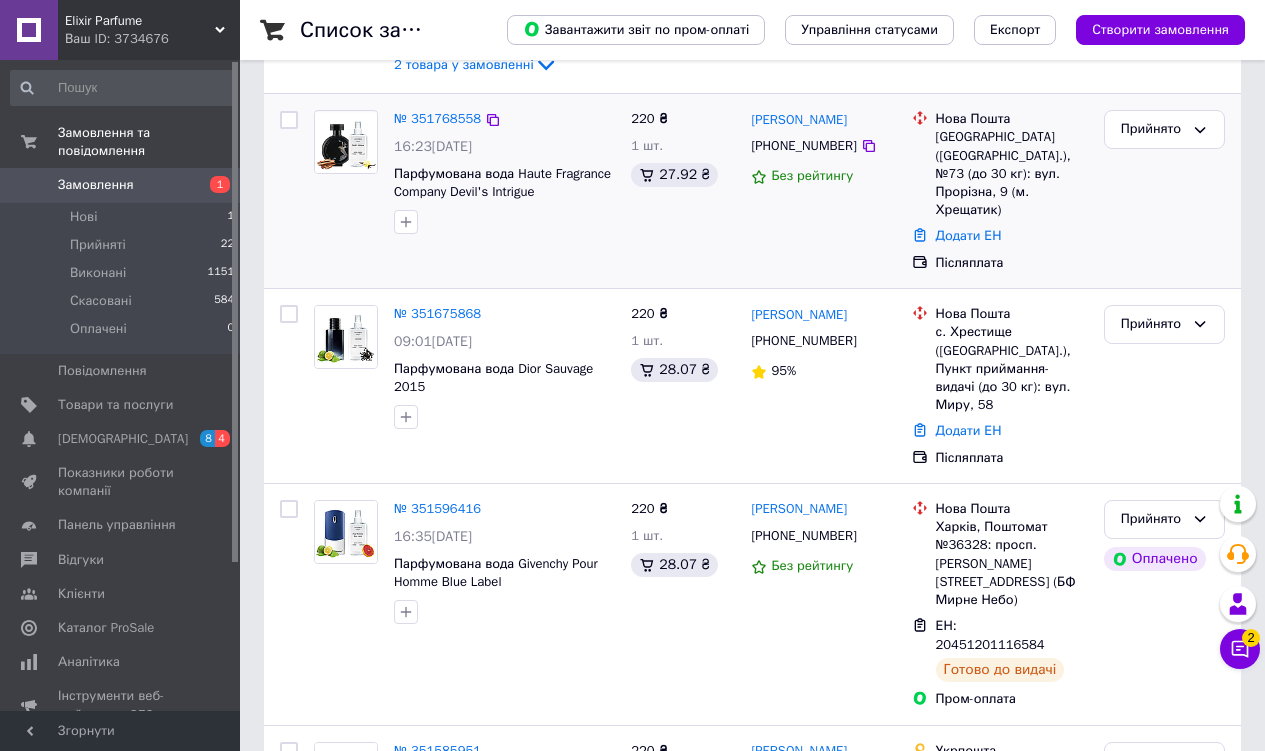 scroll, scrollTop: 0, scrollLeft: 0, axis: both 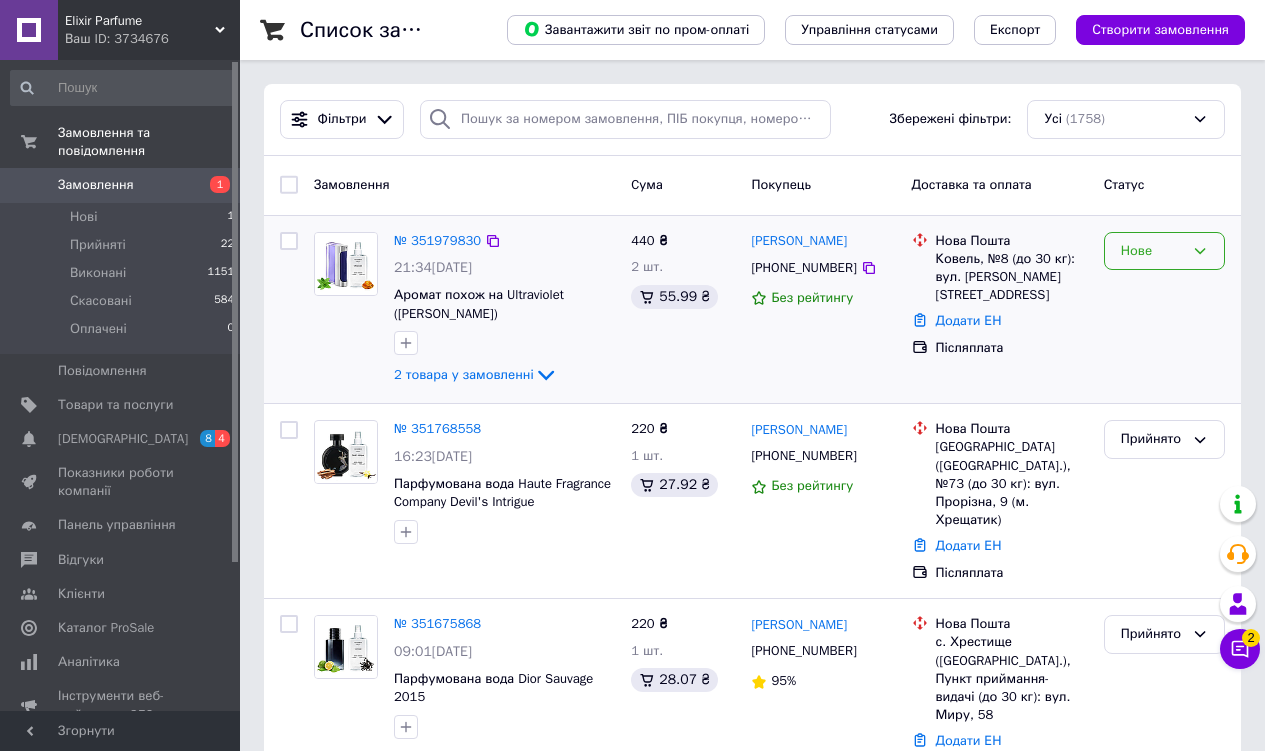 click on "Нове" at bounding box center [1164, 251] 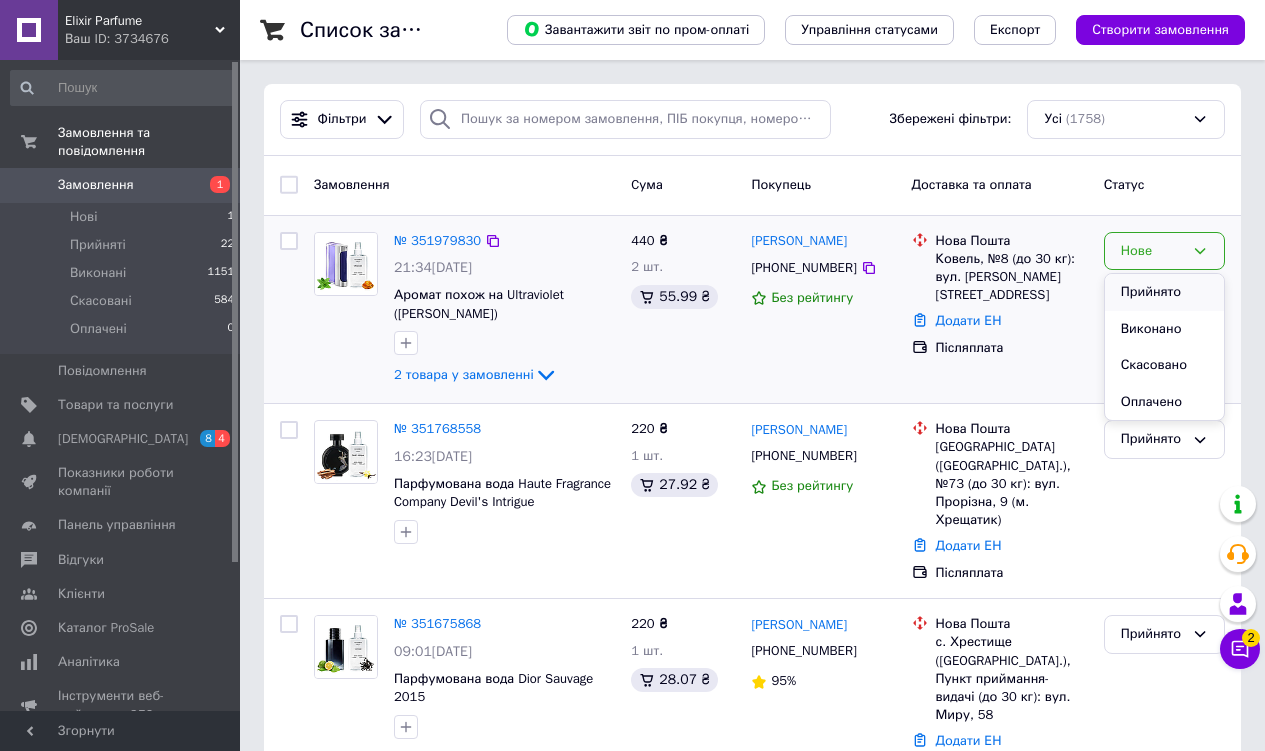 click on "Прийнято" at bounding box center (1164, 292) 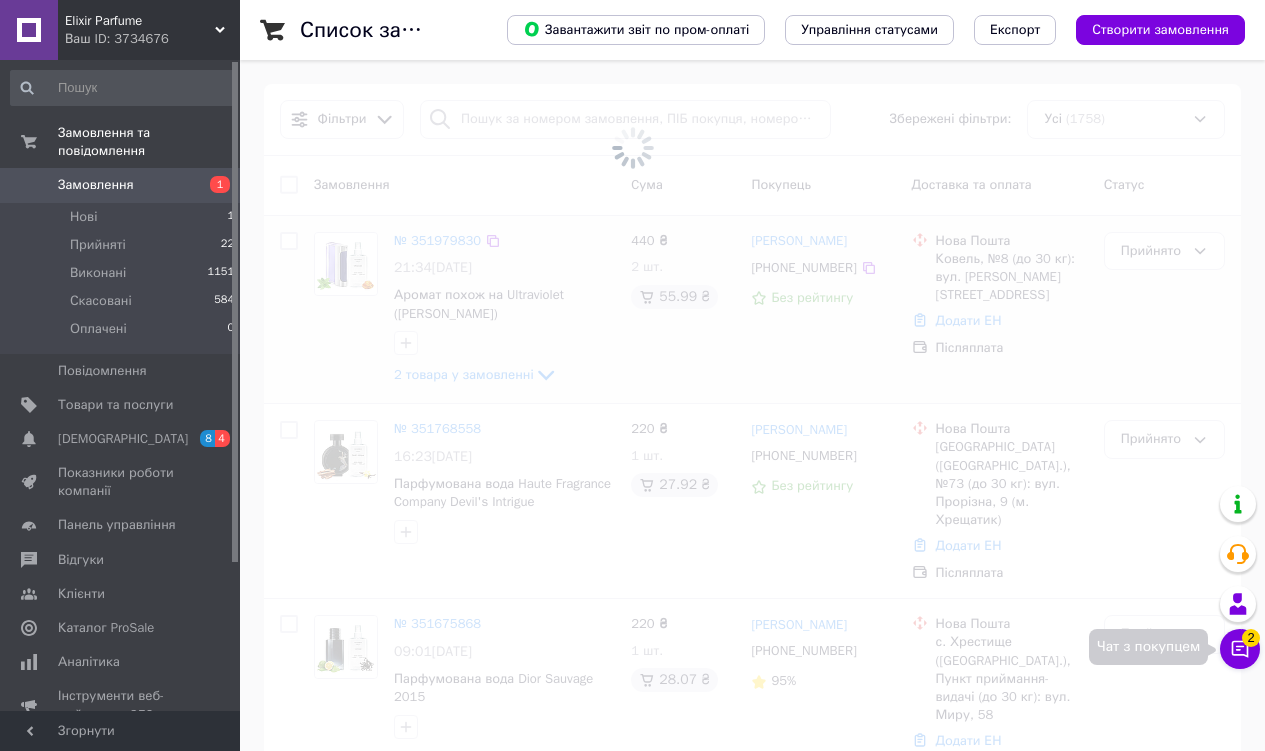 click 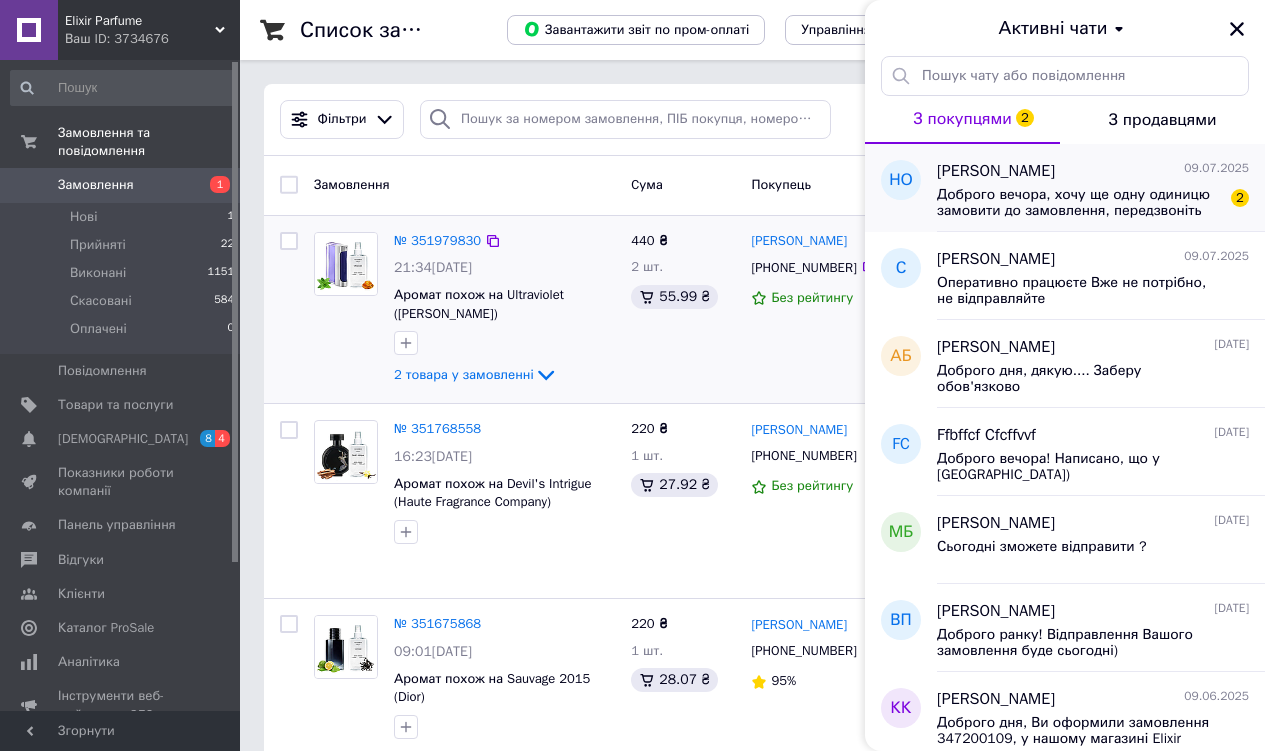 click on "Доброго вечора,  хочу ще одну одиницю замовити до замовлення, передзвоніть будь ласка перед підтвердженням замовлення" at bounding box center (1079, 203) 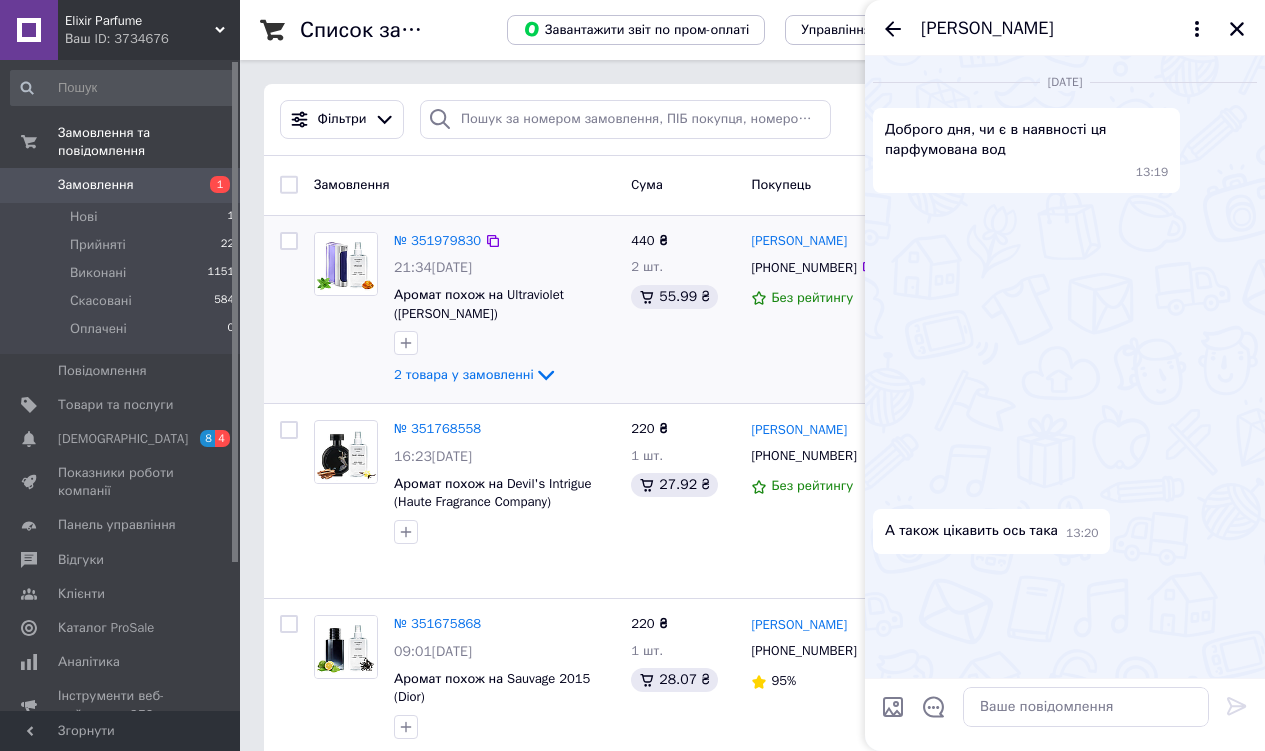 scroll, scrollTop: 1352, scrollLeft: 0, axis: vertical 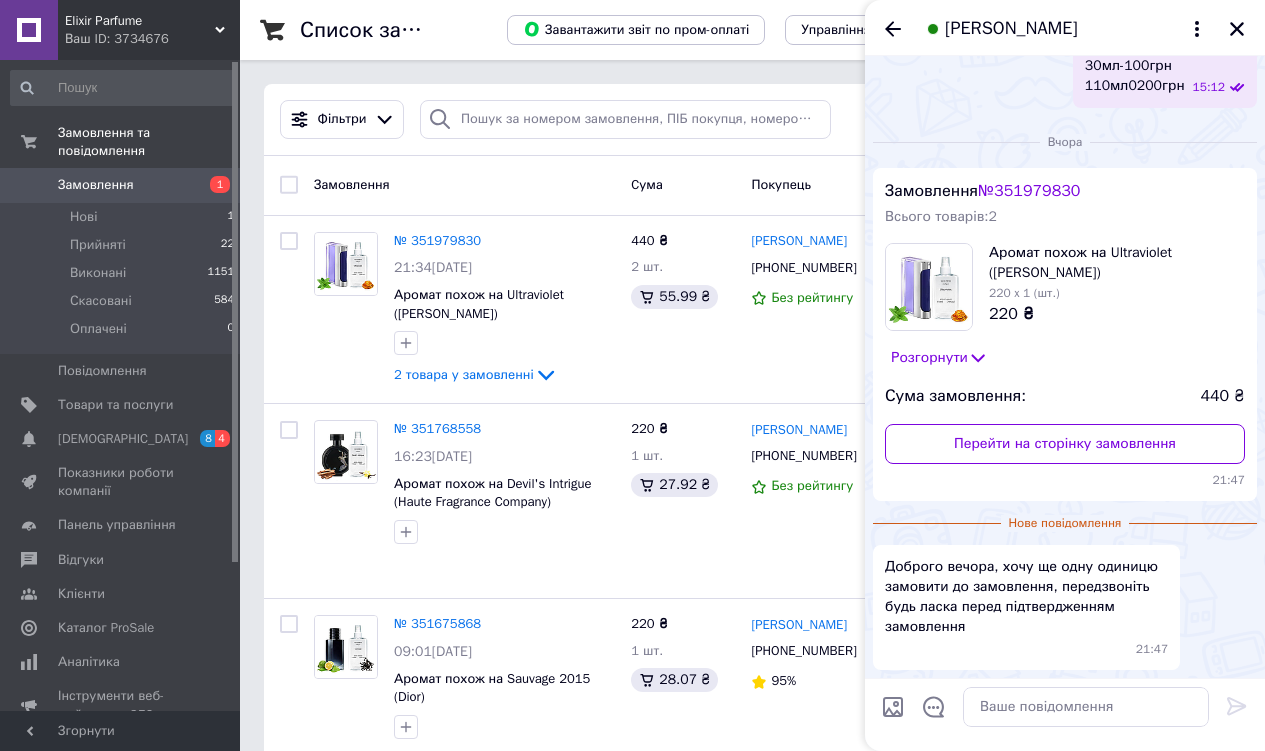drag, startPoint x: 420, startPoint y: 235, endPoint x: 467, endPoint y: 262, distance: 54.20332 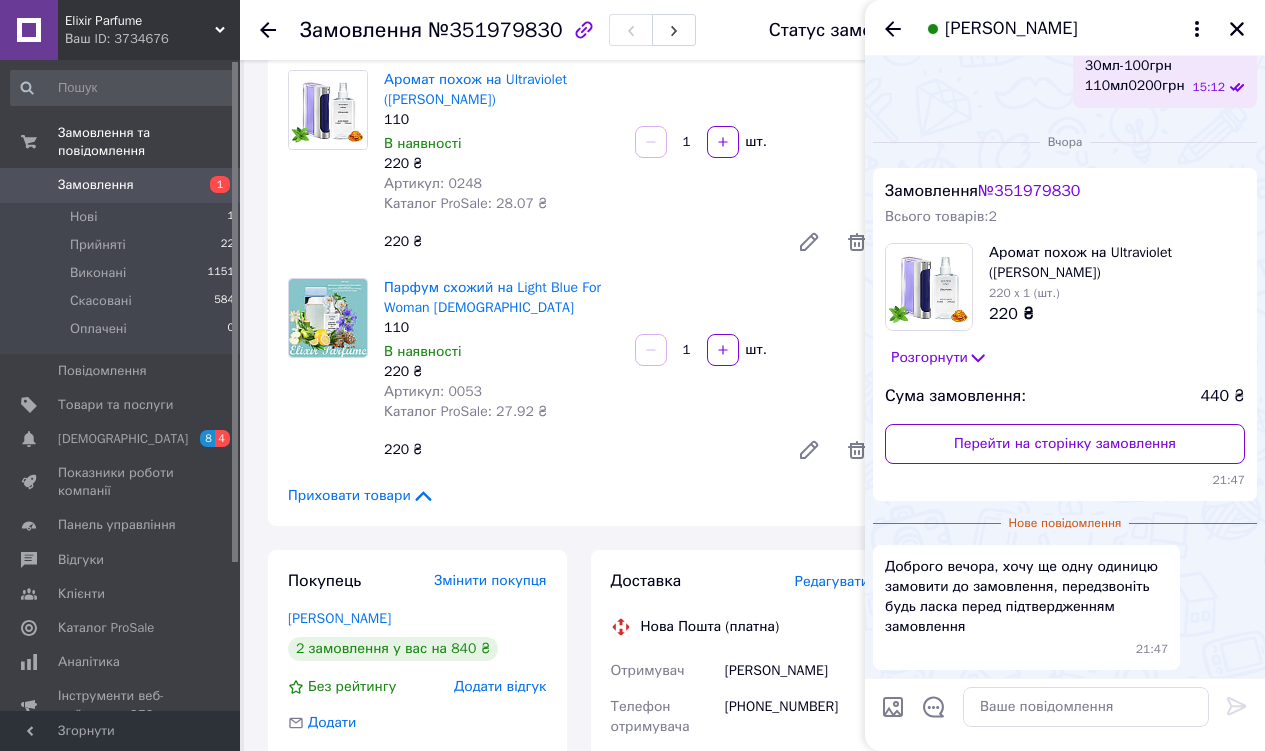 scroll, scrollTop: 200, scrollLeft: 0, axis: vertical 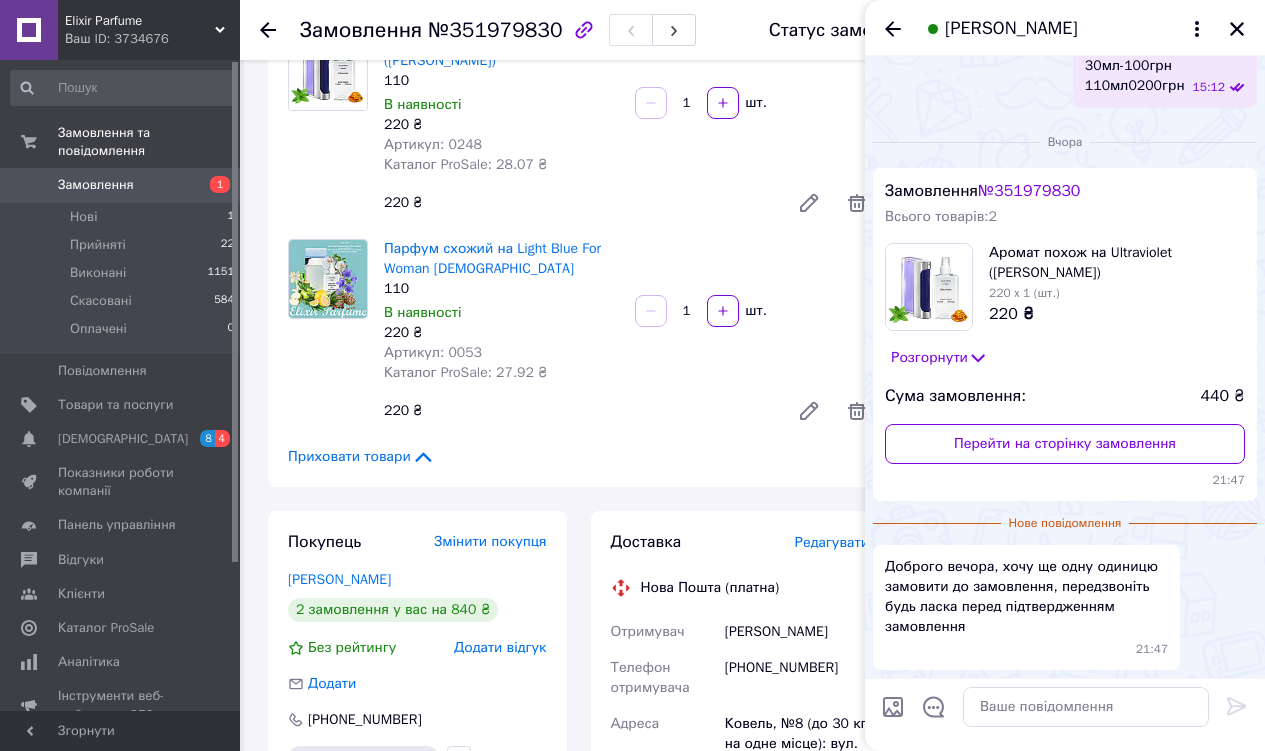click on "Аромат похож на  Ultraviolet ([PERSON_NAME]) 110 В наявності 220 ₴ Артикул: 0248 Каталог ProSale: 28.07 ₴  1   шт. 220 ₴" at bounding box center (626, 127) 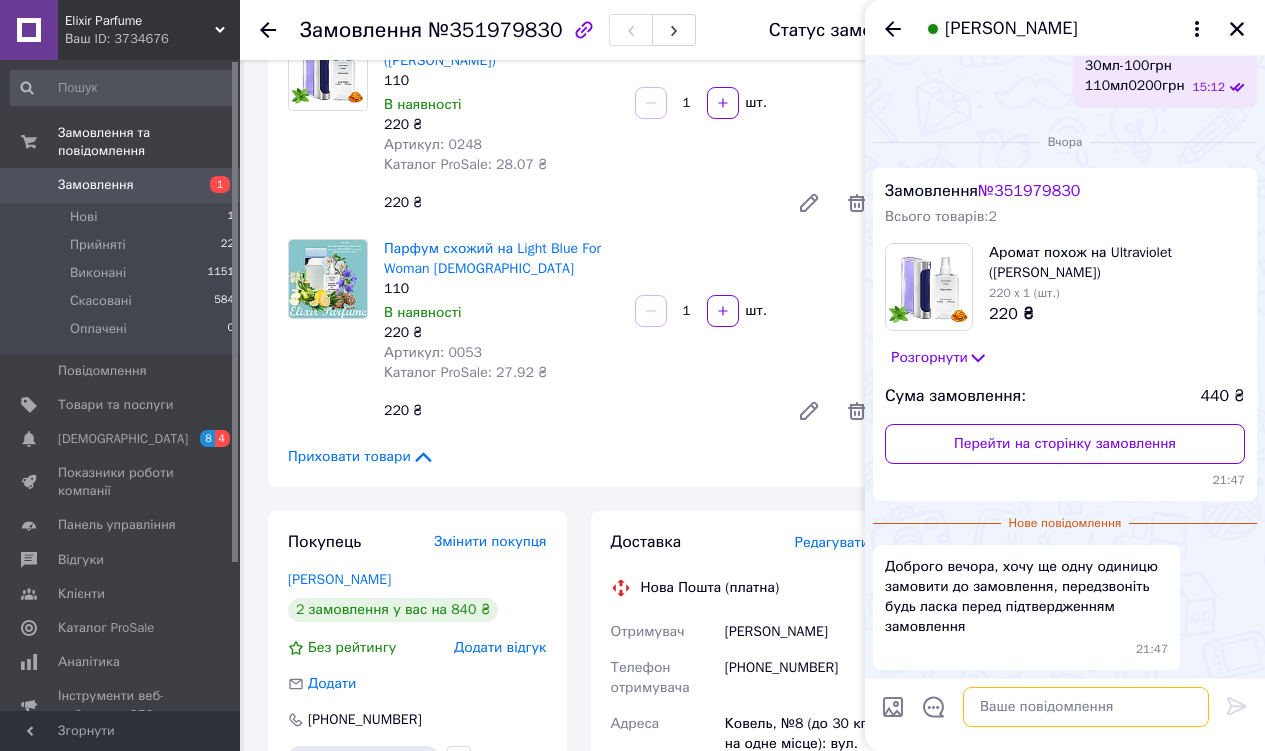 click at bounding box center (1086, 707) 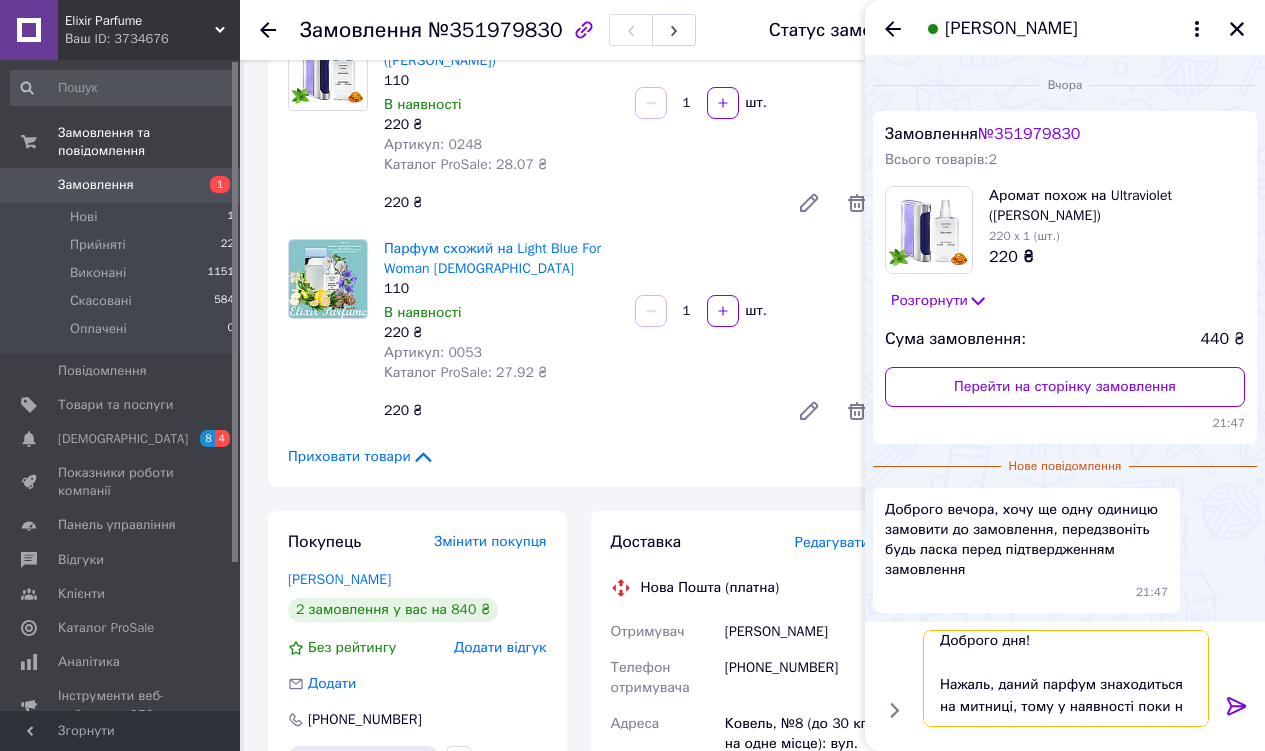 scroll, scrollTop: 29, scrollLeft: 0, axis: vertical 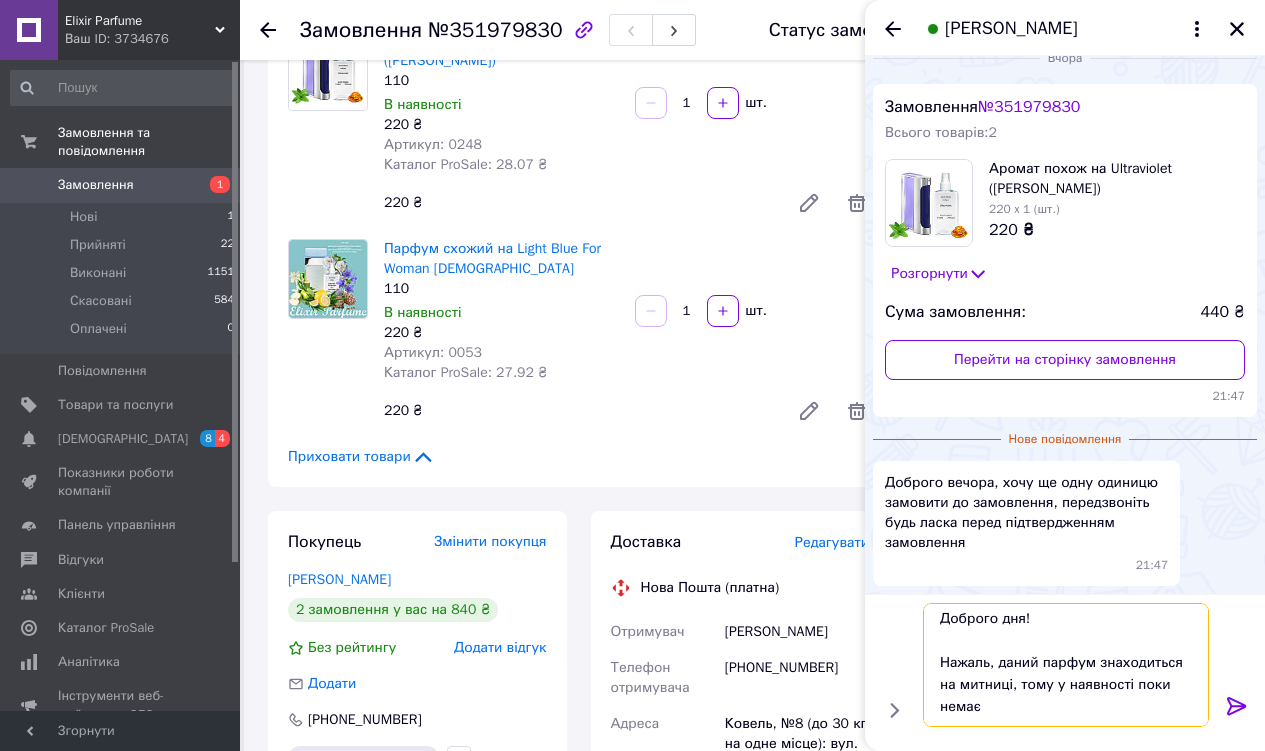 drag, startPoint x: 1063, startPoint y: 653, endPoint x: 1010, endPoint y: 657, distance: 53.15073 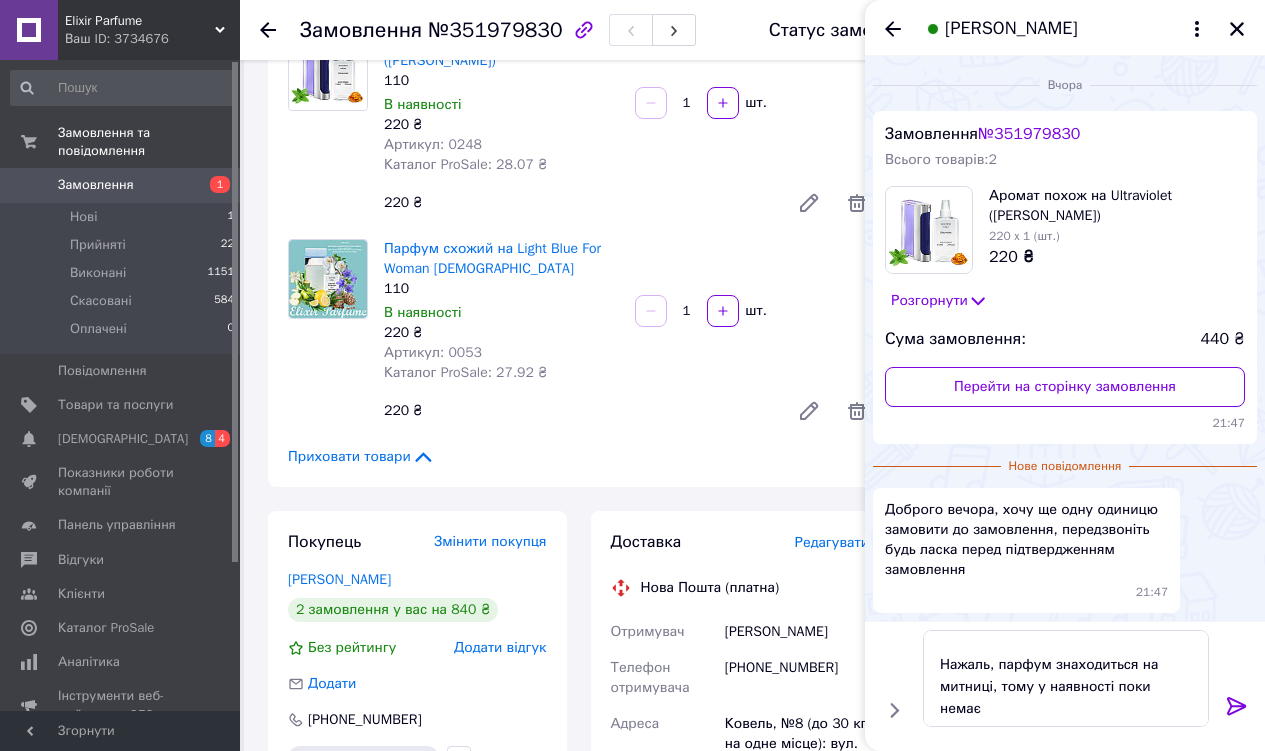 click on "Парфум схожий на Light Blue For Woman [DEMOGRAPHIC_DATA] 110 В наявності 220 ₴ Артикул: 0053 Каталог ProSale: 27.92 ₴  1   шт. 220 ₴" at bounding box center (626, 335) 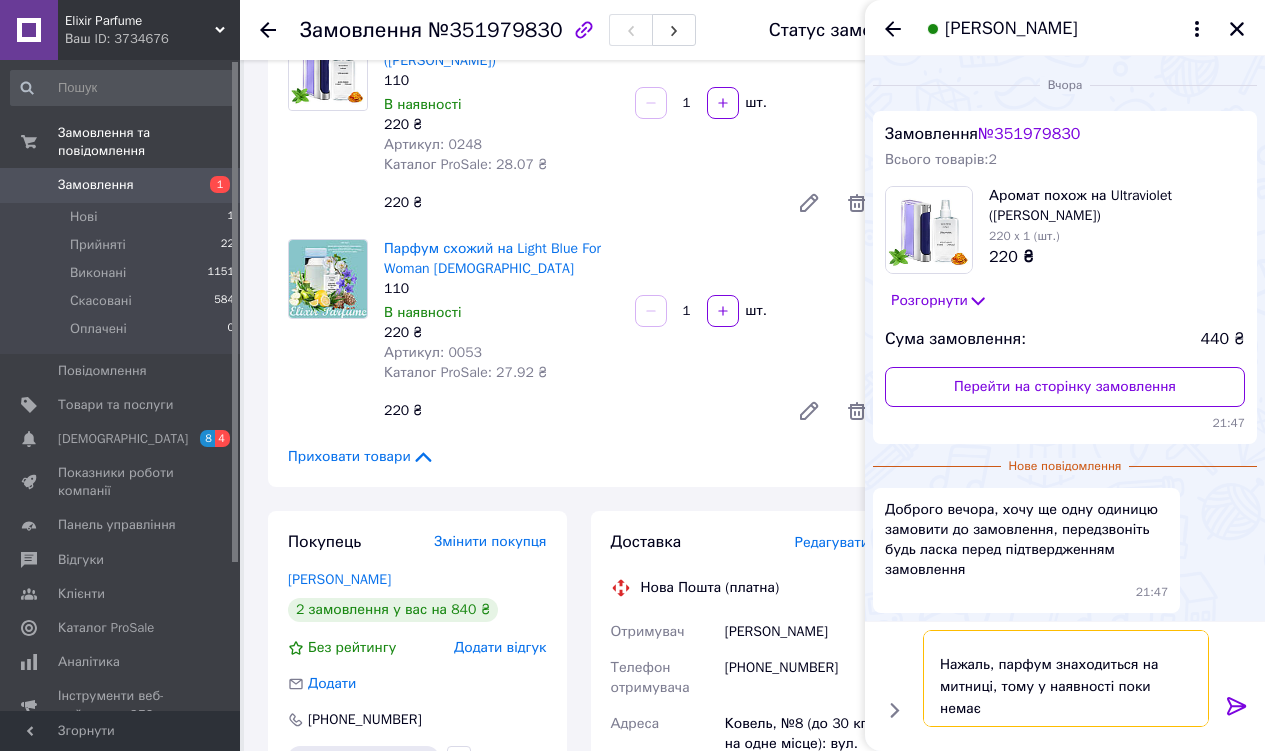 click on "Доброго дня!
Нажаль, парфум знаходиться на митниці, тому у наявності поки немає" at bounding box center (1066, 678) 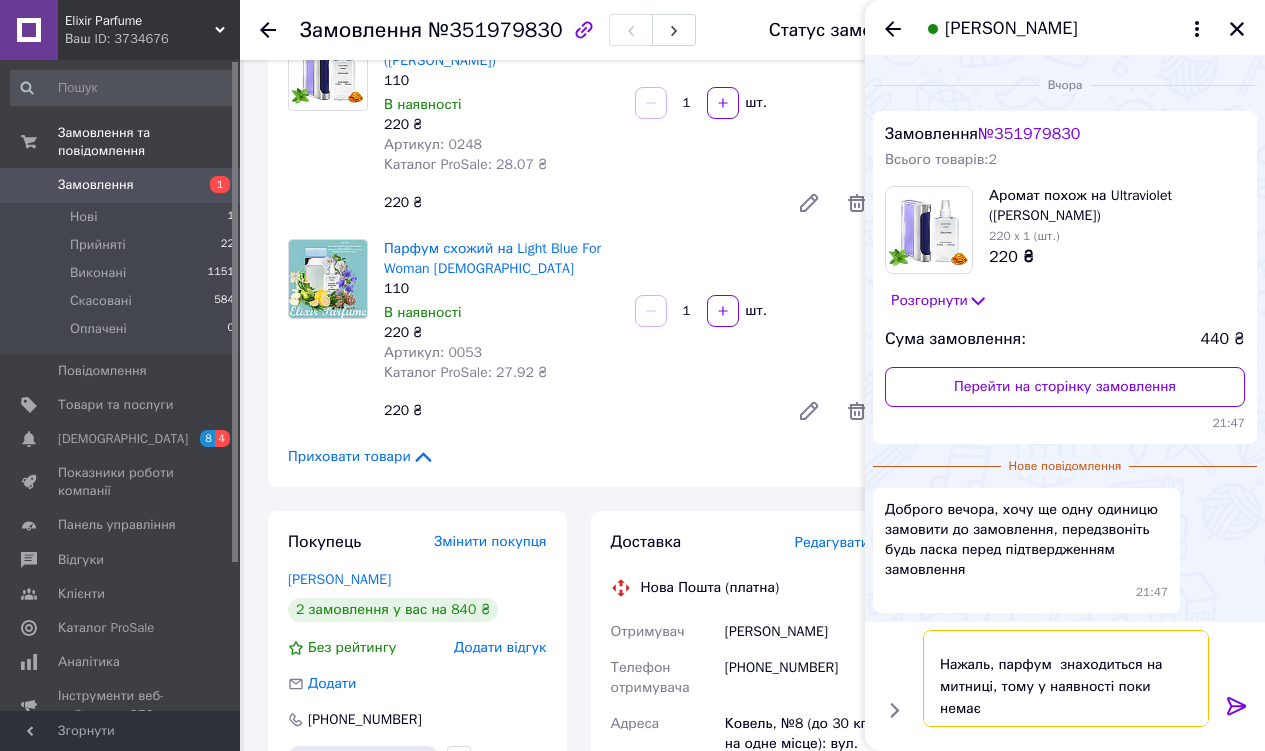 paste 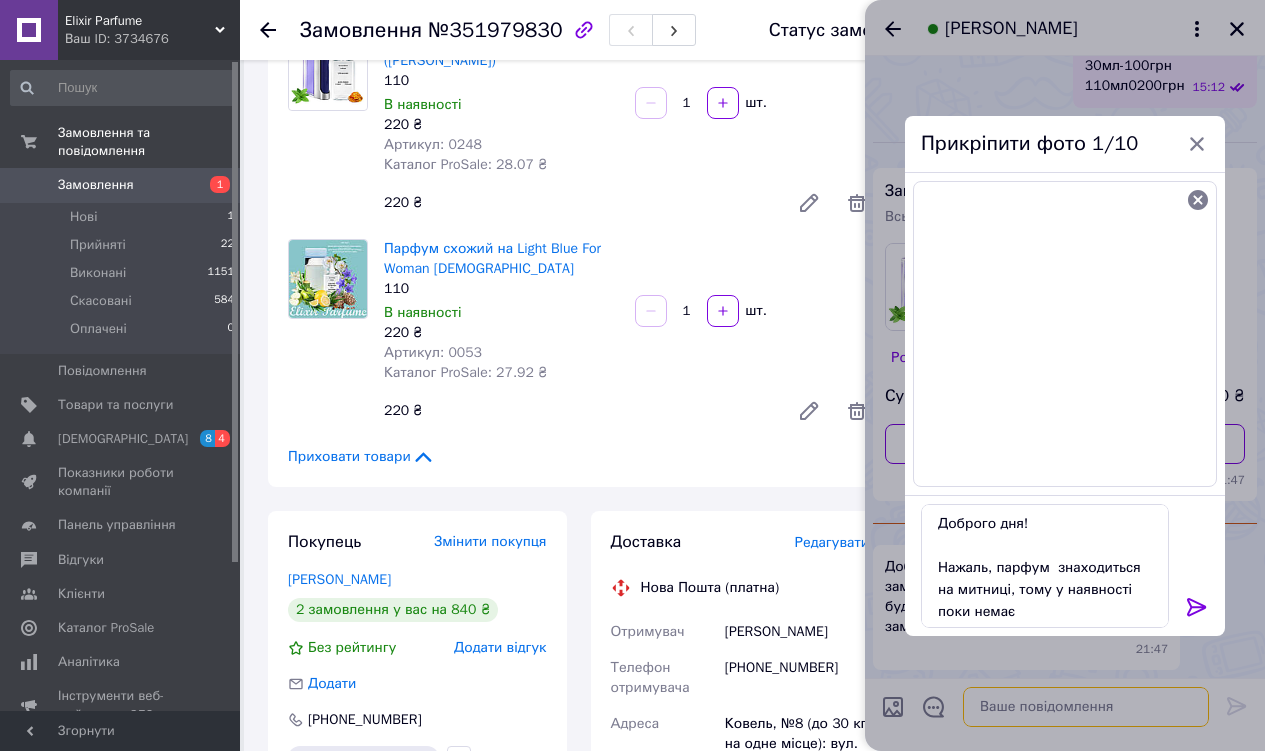 scroll, scrollTop: 0, scrollLeft: 0, axis: both 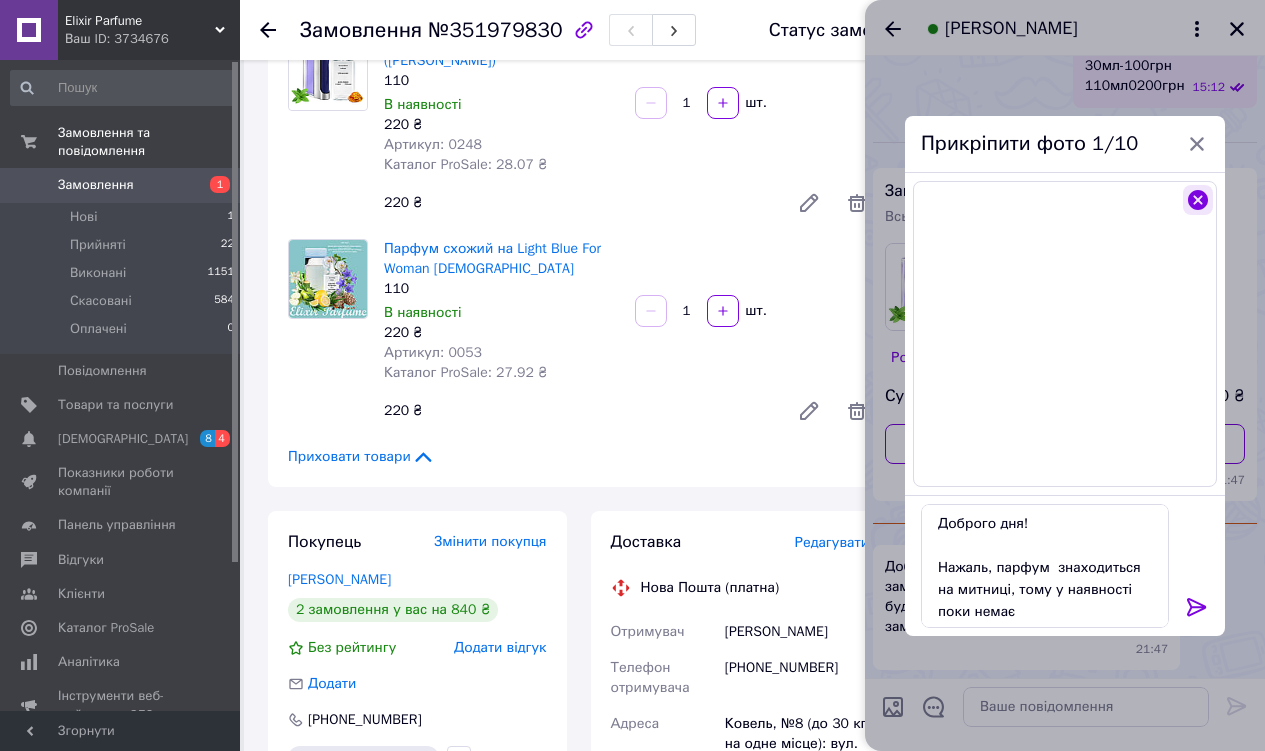 click 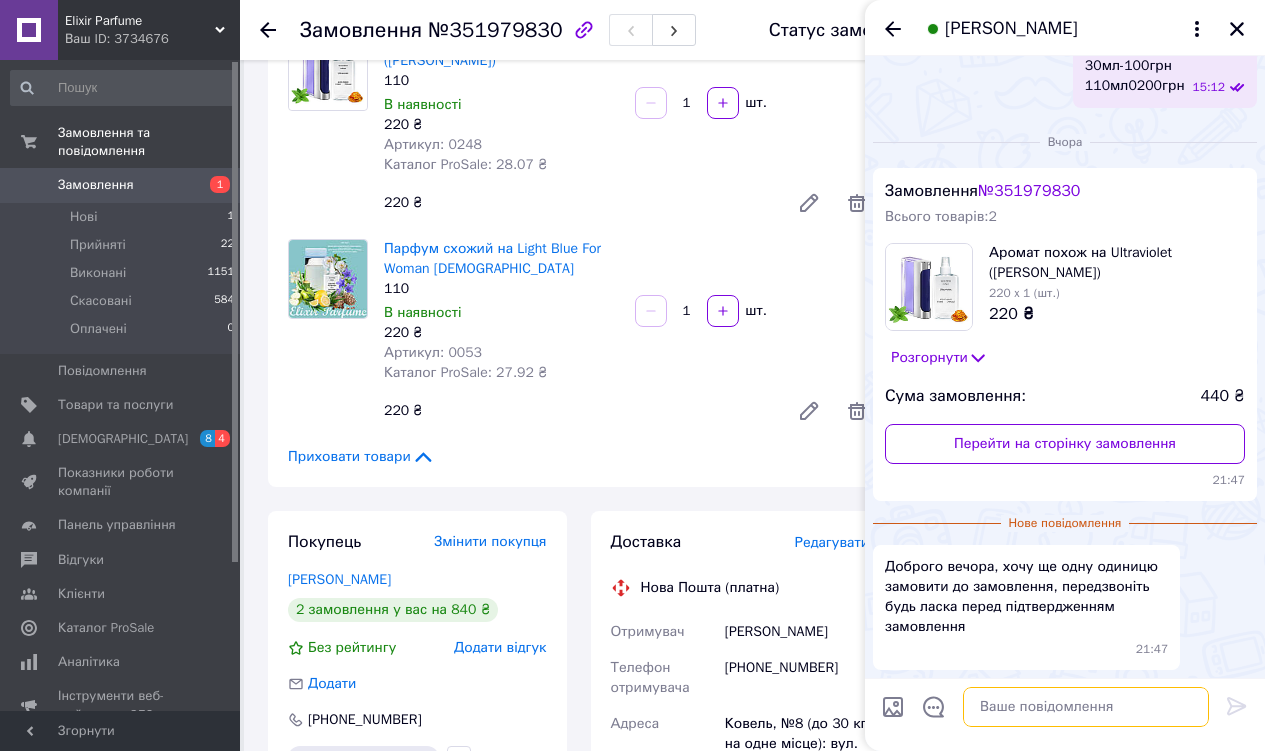 click at bounding box center (1086, 707) 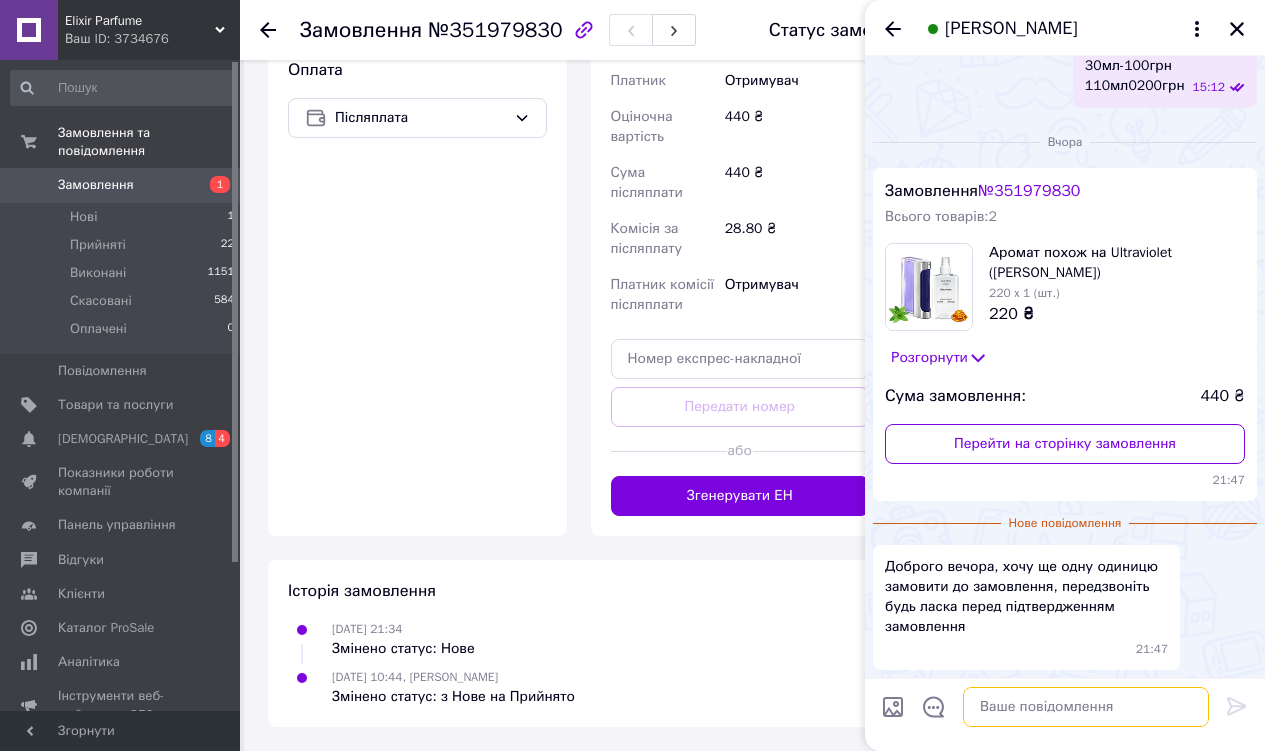 scroll, scrollTop: 582, scrollLeft: 0, axis: vertical 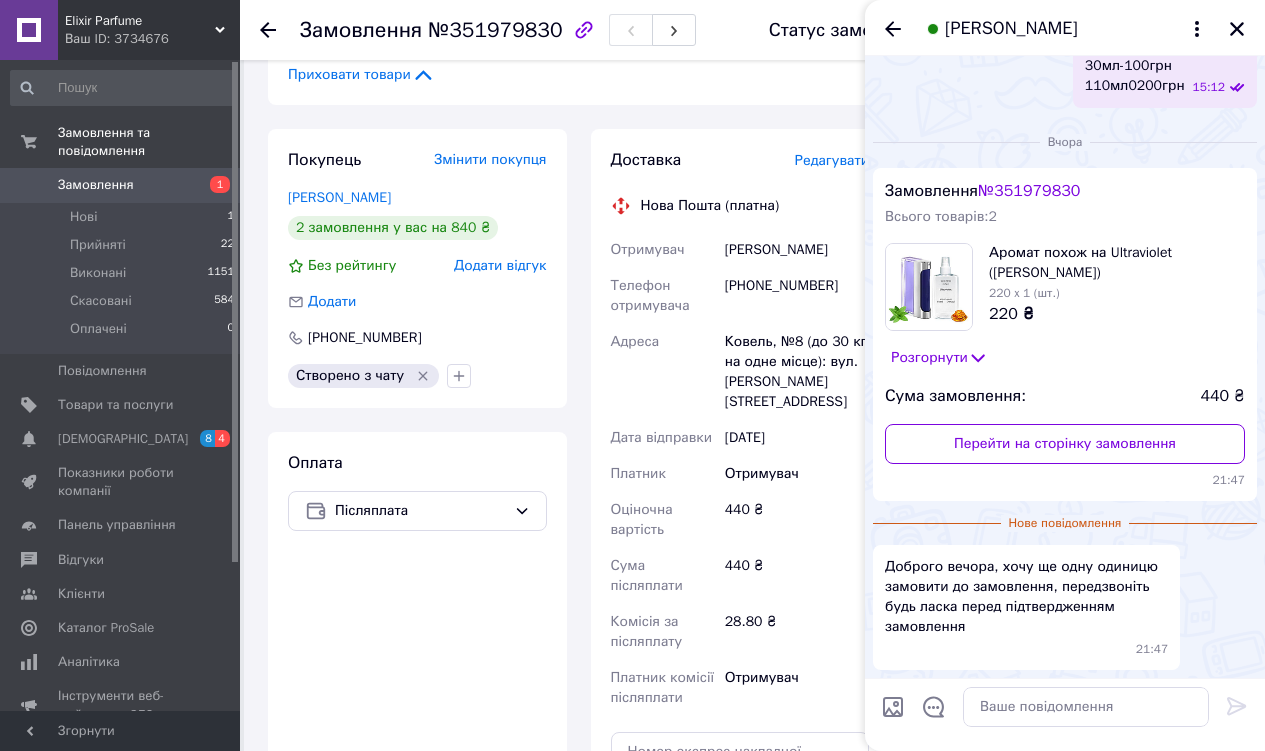 click on "Доброго вечора,  хочу ще одну одиницю замовити до замовлення, передзвоніть будь ласка перед підтвердженням замовлення 21:47" at bounding box center [1065, 607] 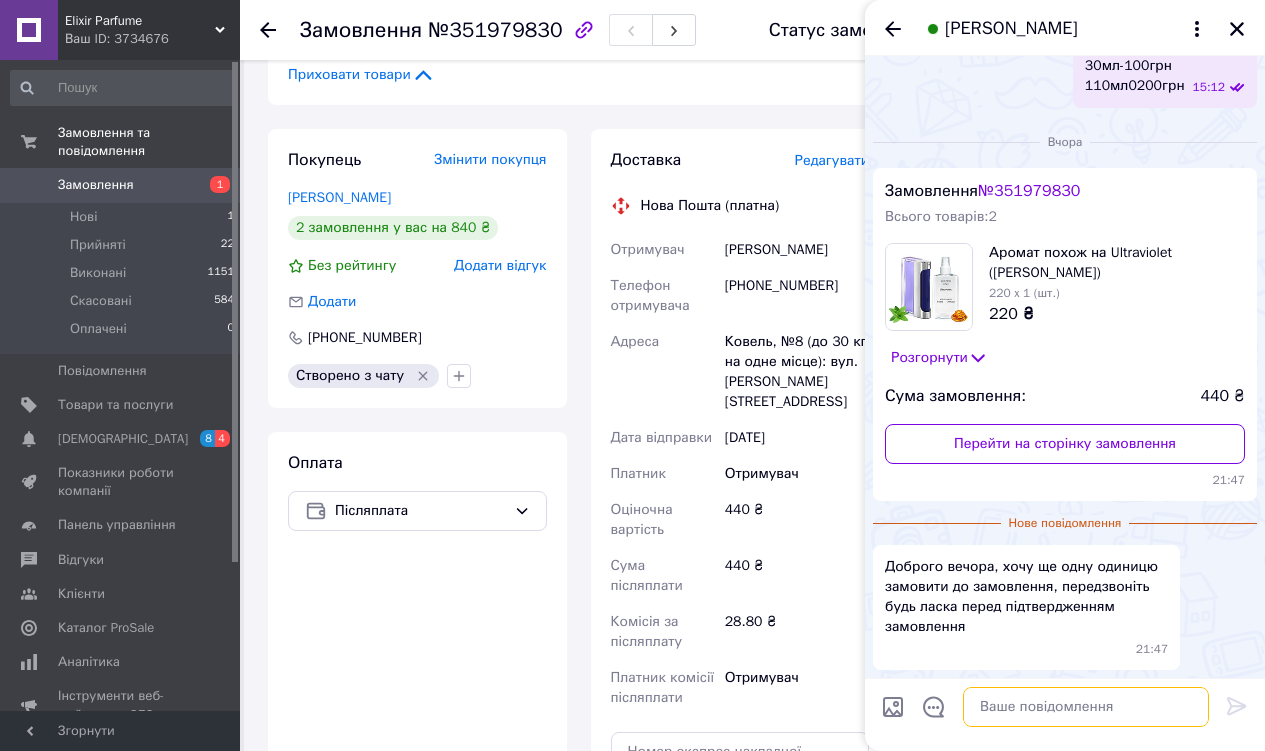 click at bounding box center [1086, 707] 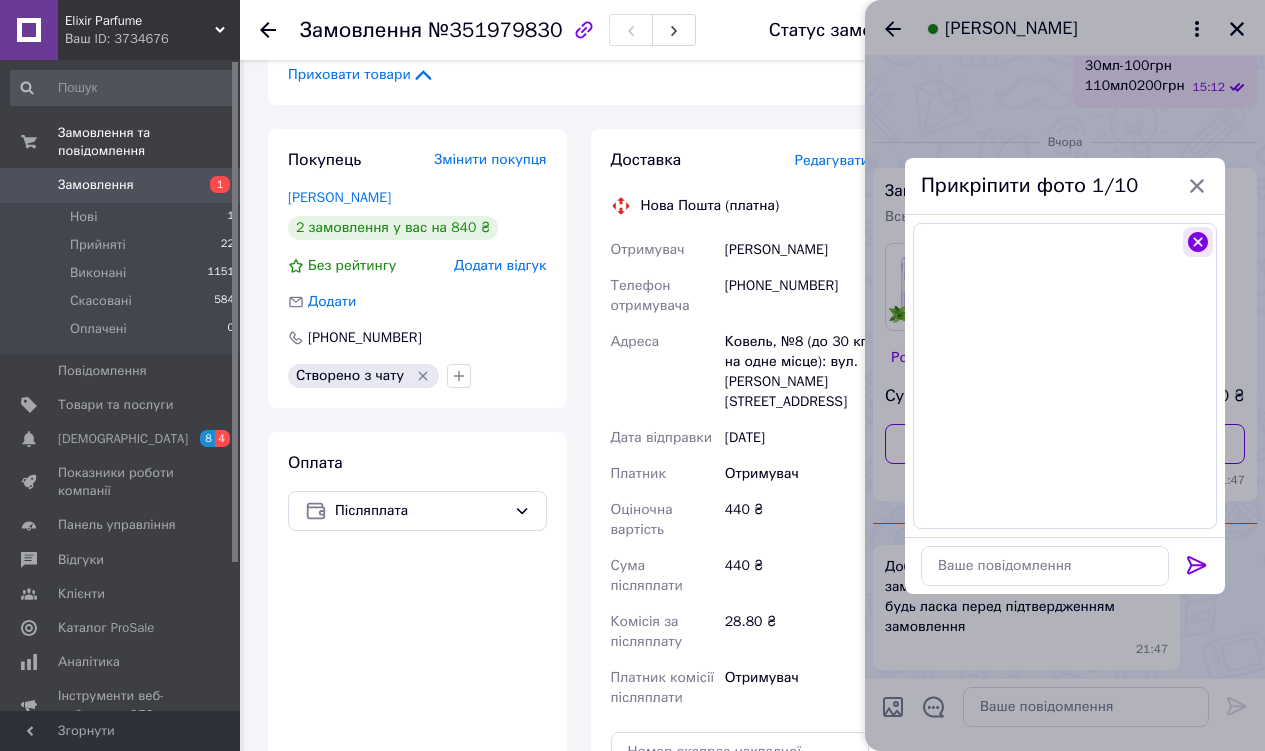 click 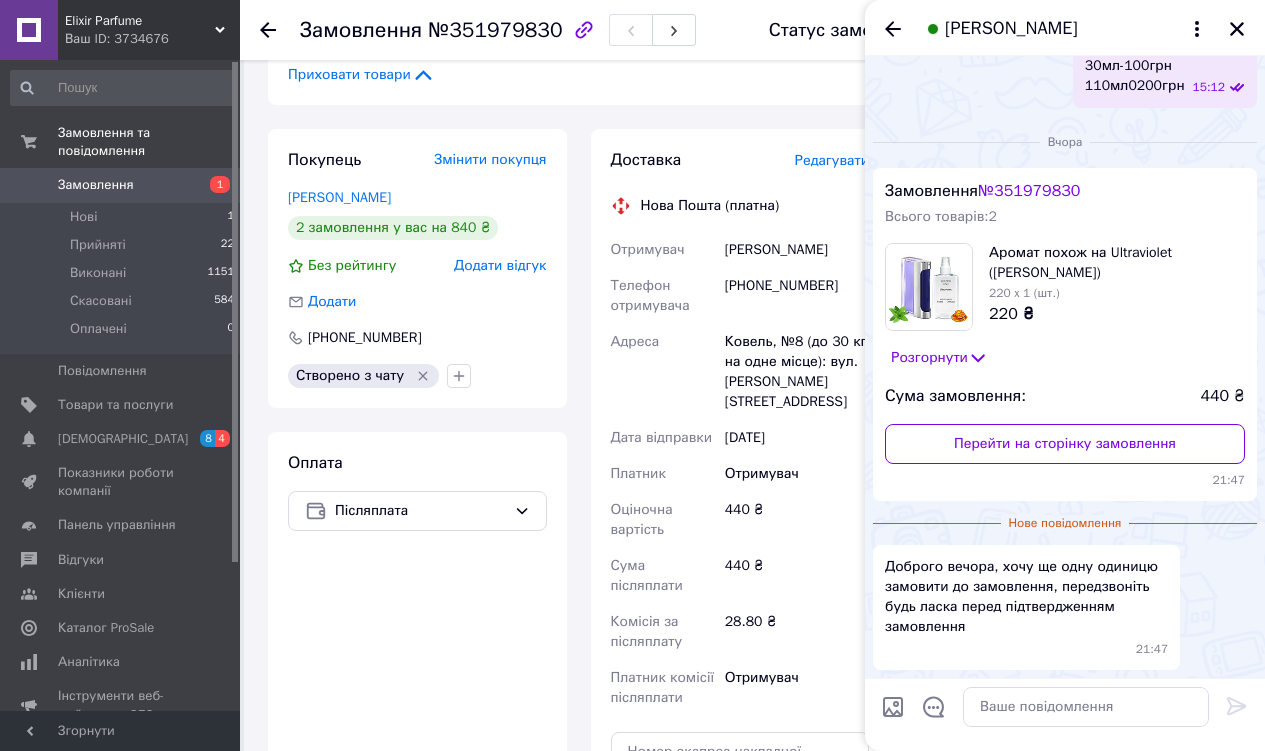 click on "Адреса" at bounding box center (664, 372) 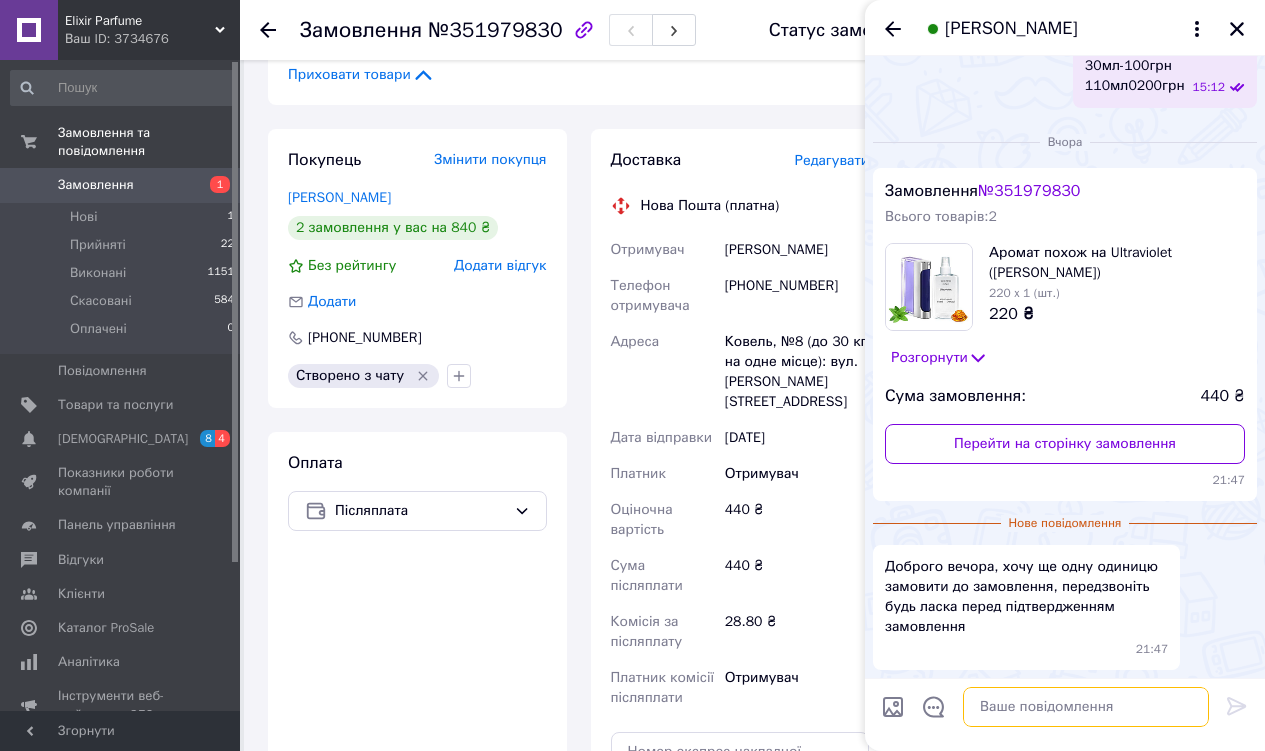 click at bounding box center [1086, 707] 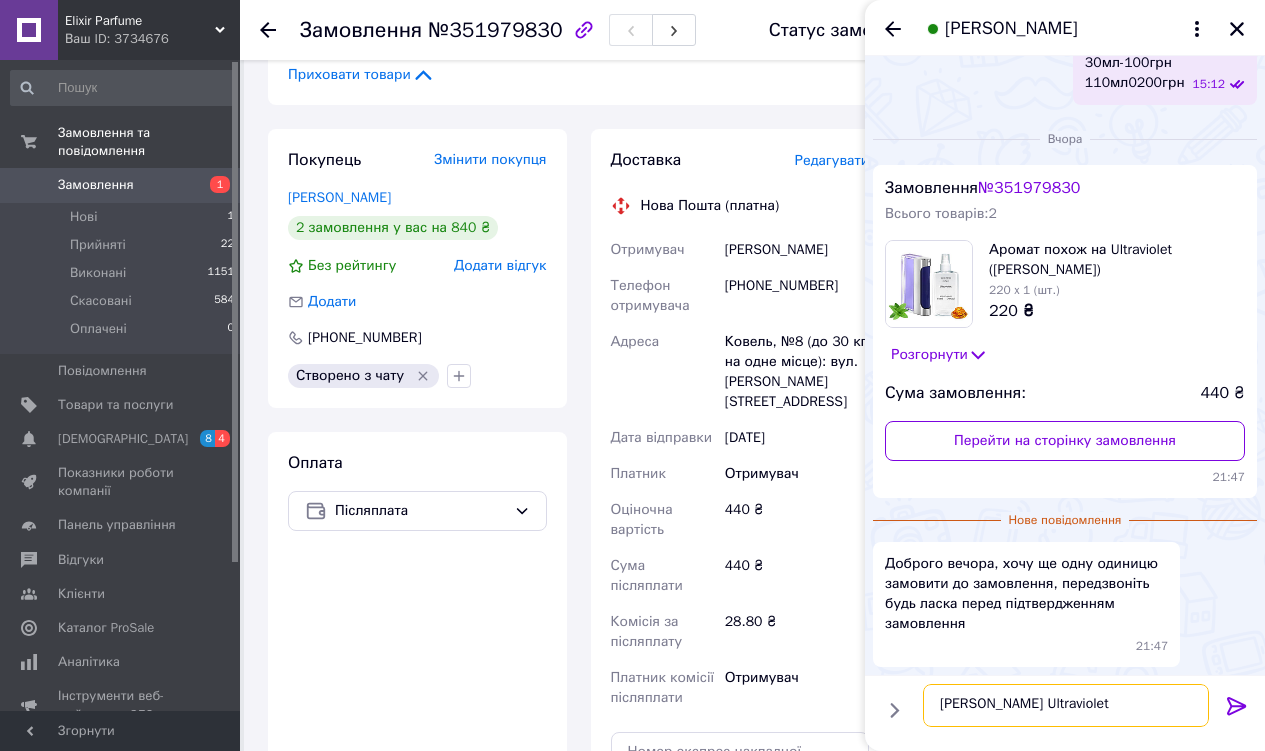 click on "[PERSON_NAME] Ultraviolet" at bounding box center [1066, 705] 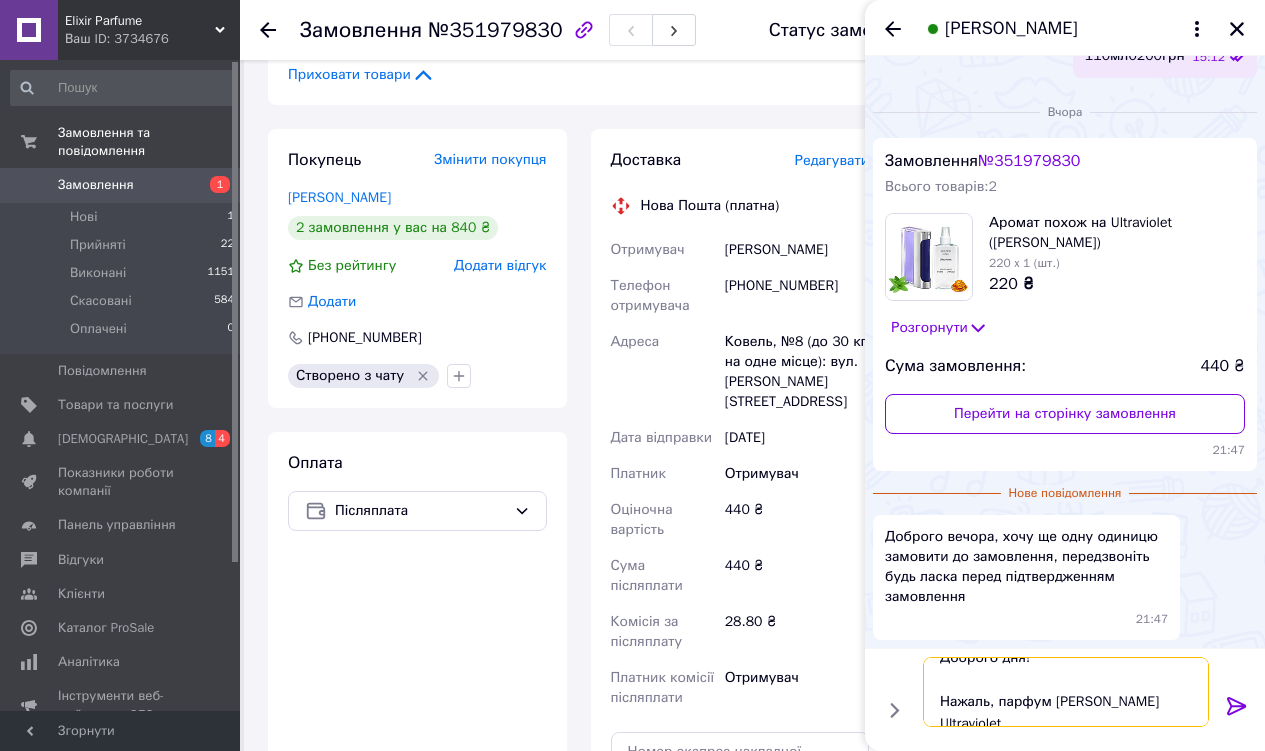 scroll, scrollTop: 56, scrollLeft: 0, axis: vertical 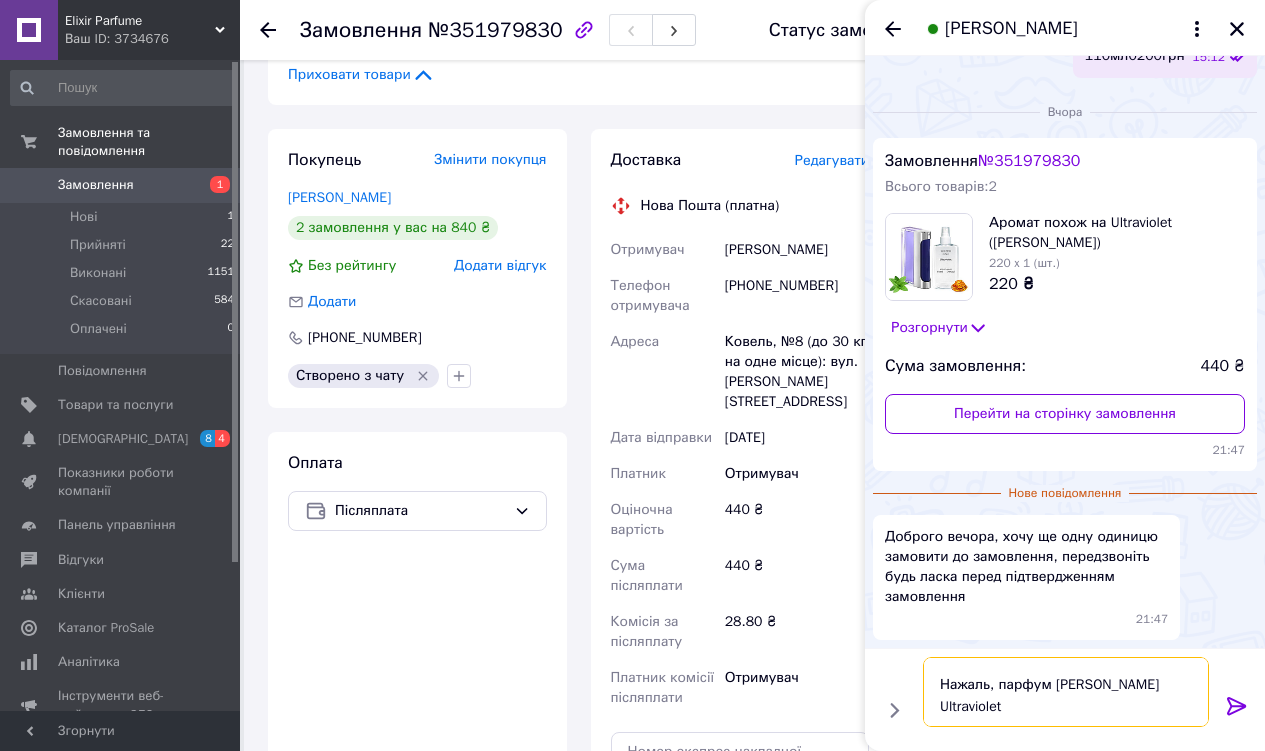 click on "Доброго дня!
Нажаль, парфум [PERSON_NAME] Ultraviolet" at bounding box center (1066, 692) 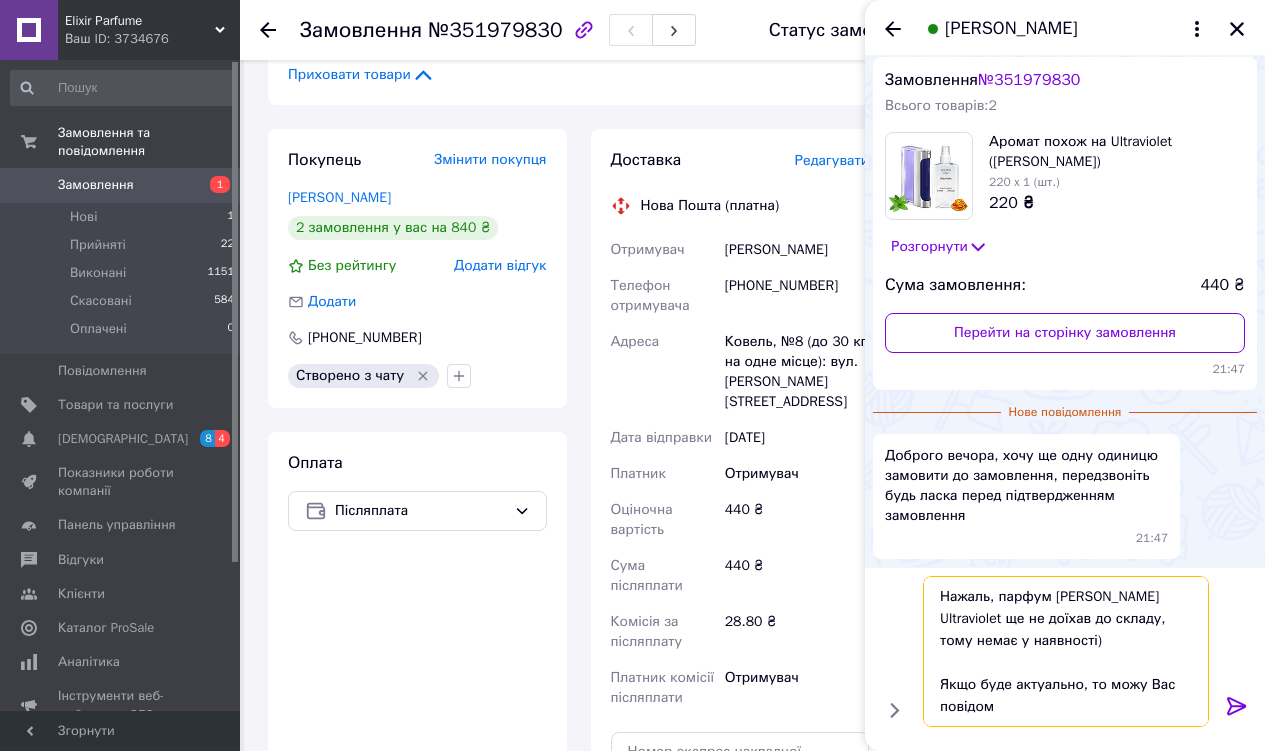 scroll, scrollTop: 83, scrollLeft: 0, axis: vertical 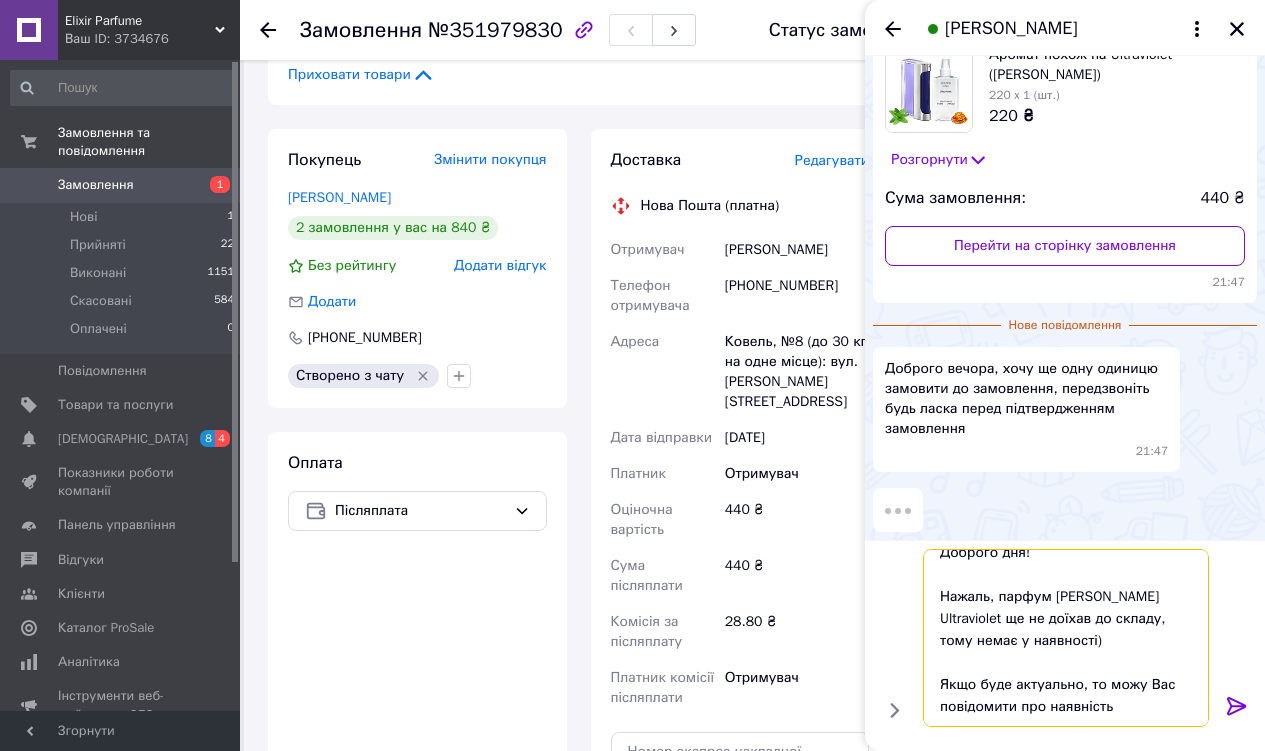 type on "Доброго дня!
Нажаль, парфум [PERSON_NAME] Ultraviolet ще не доїхав до складу, тому немає у наявності)
Якщо буде актуально, то можу Вас повідомити про наявність)" 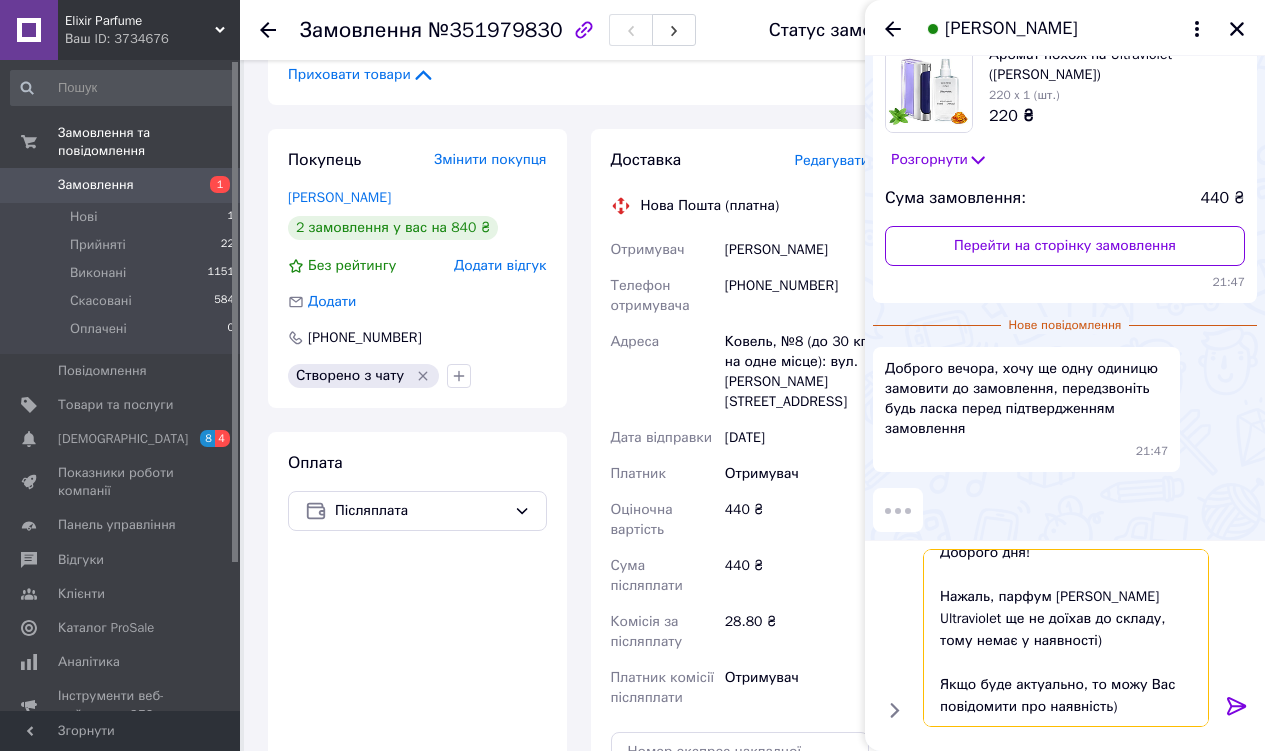 type 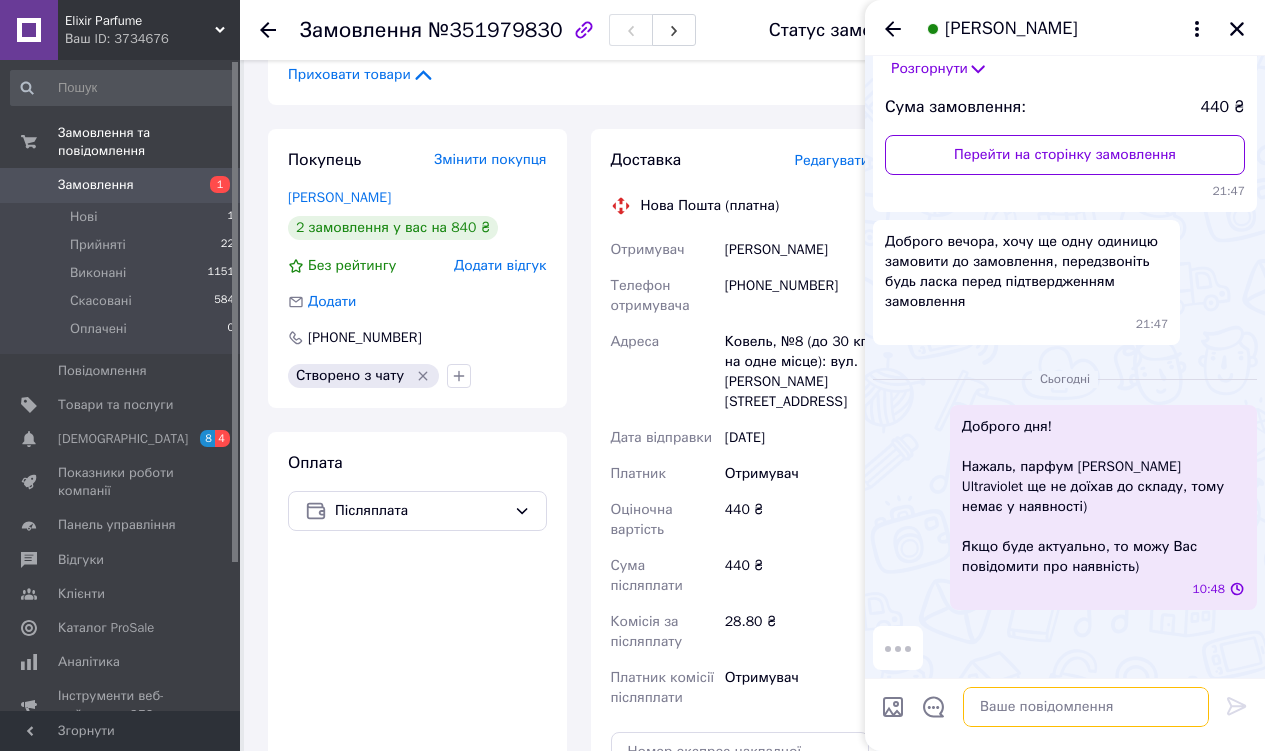 scroll, scrollTop: 0, scrollLeft: 0, axis: both 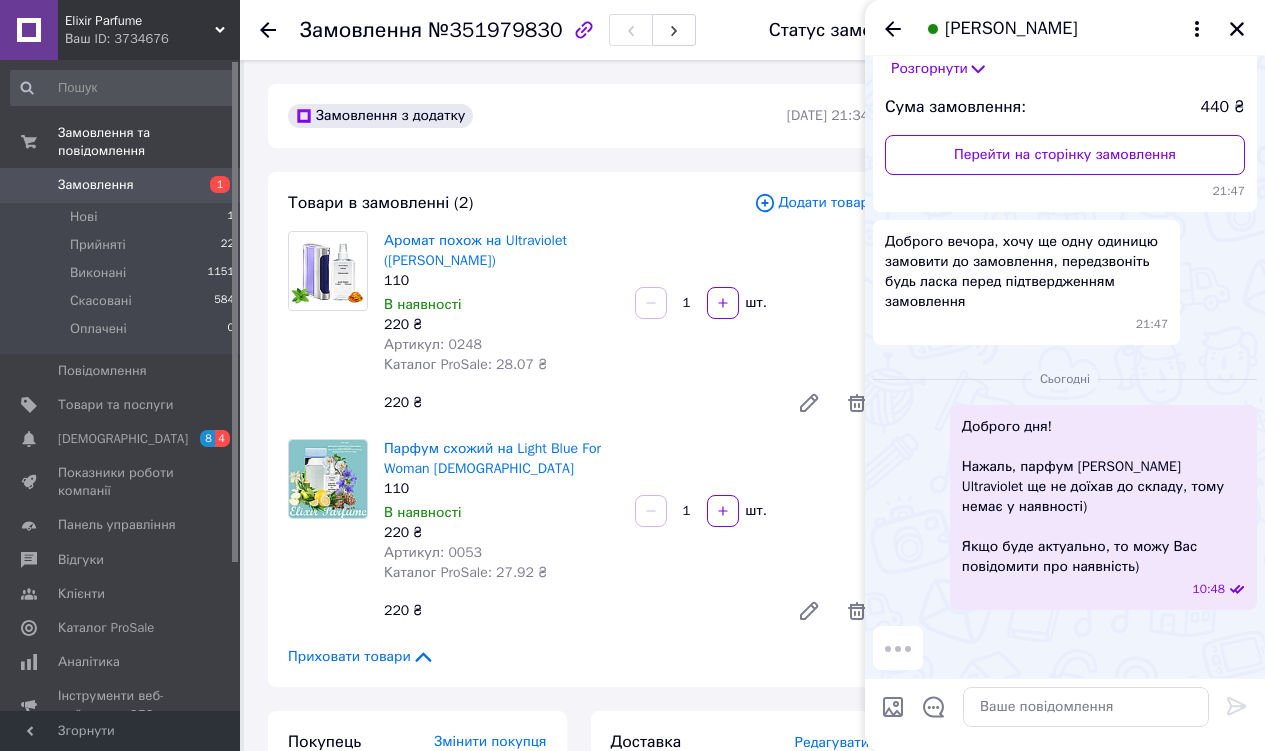 click 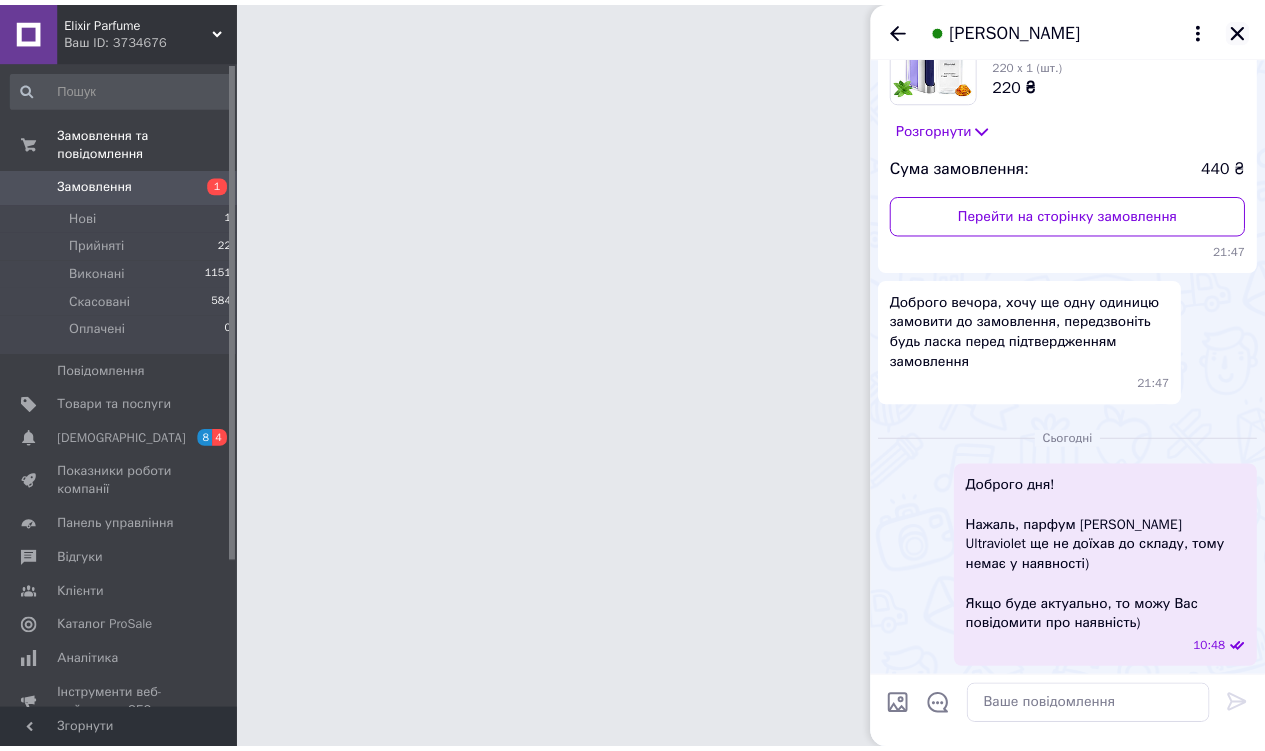 scroll, scrollTop: 1626, scrollLeft: 0, axis: vertical 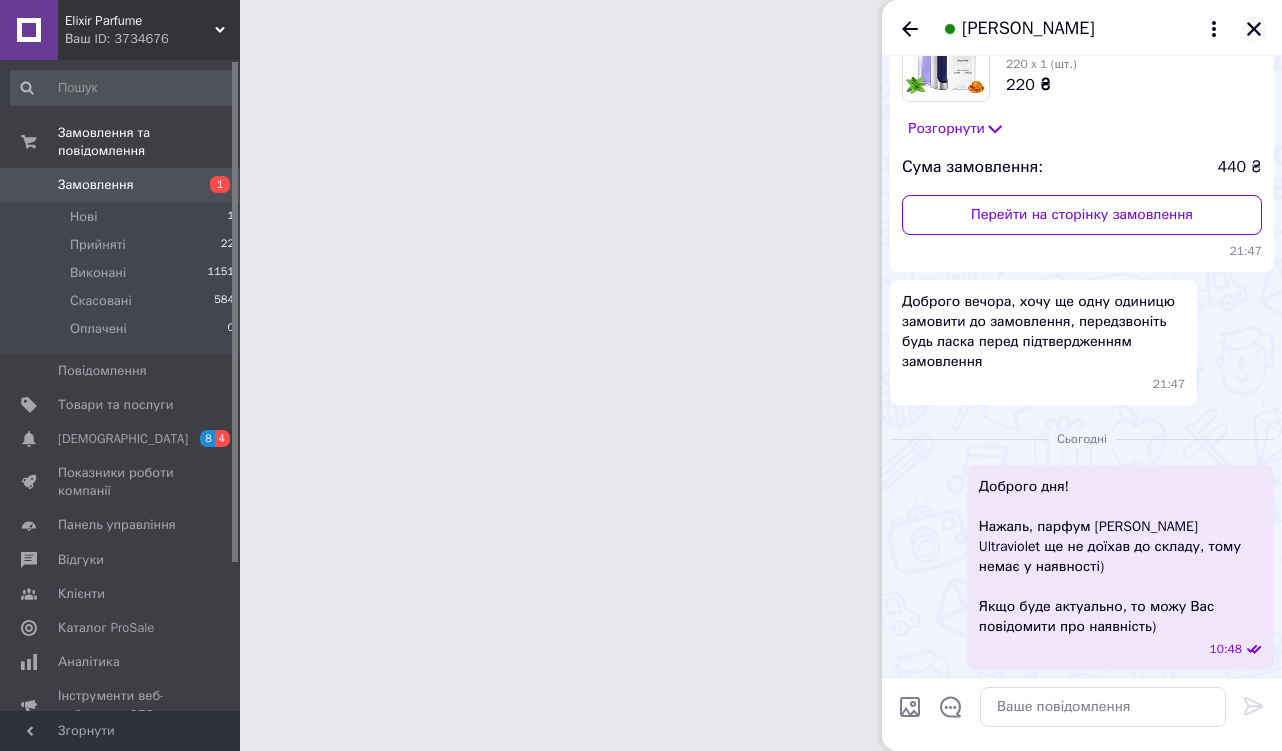 click 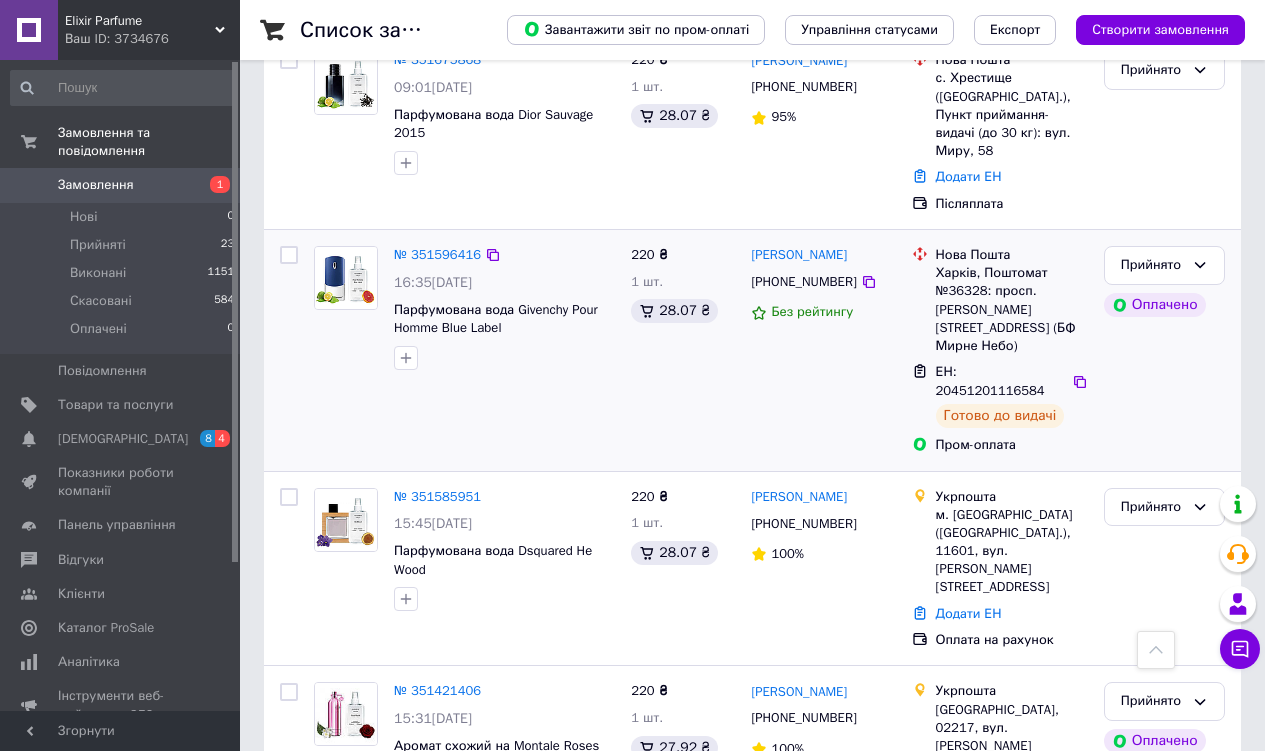 scroll, scrollTop: 600, scrollLeft: 0, axis: vertical 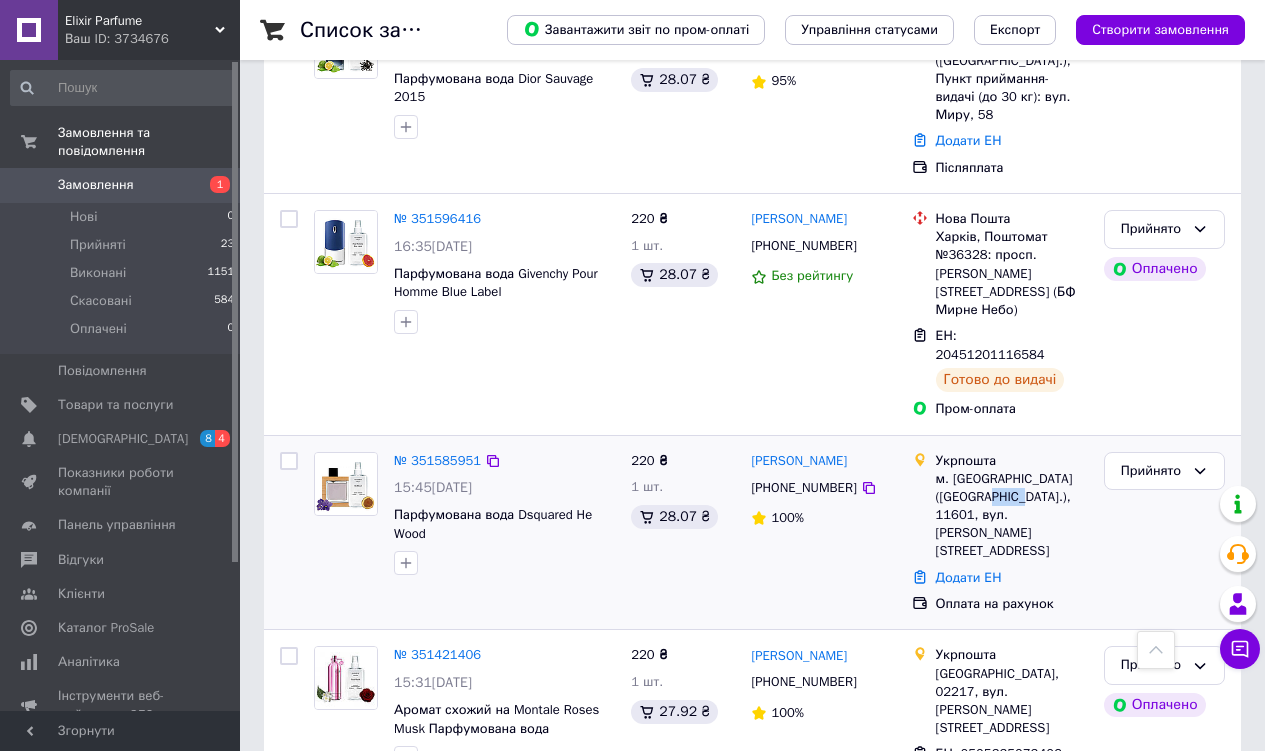 drag, startPoint x: 1003, startPoint y: 413, endPoint x: 971, endPoint y: 412, distance: 32.01562 